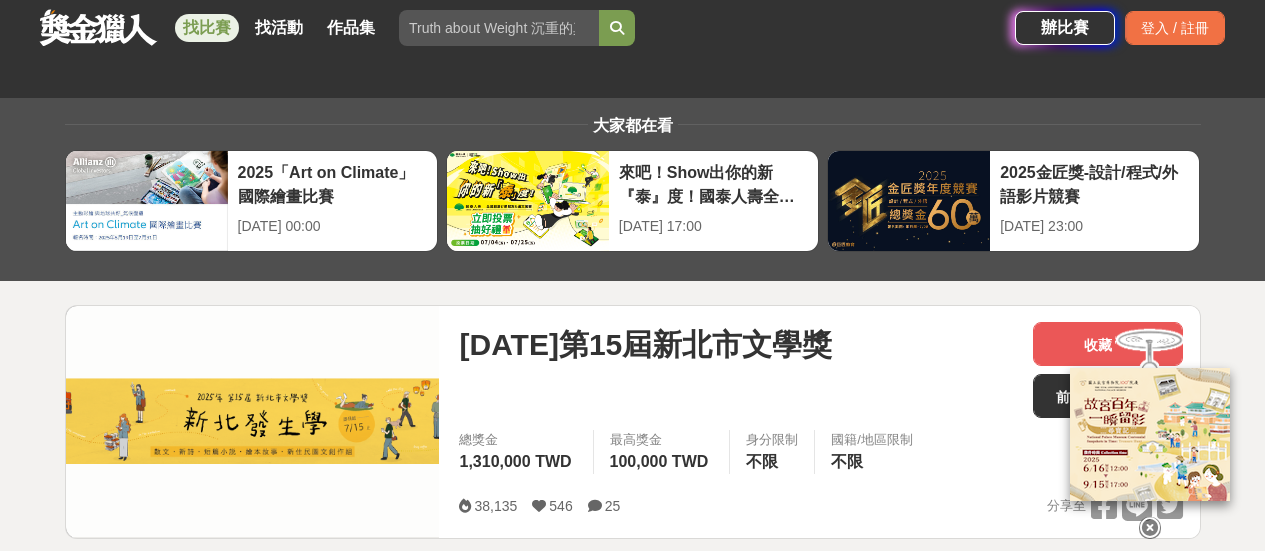 scroll, scrollTop: 815, scrollLeft: 0, axis: vertical 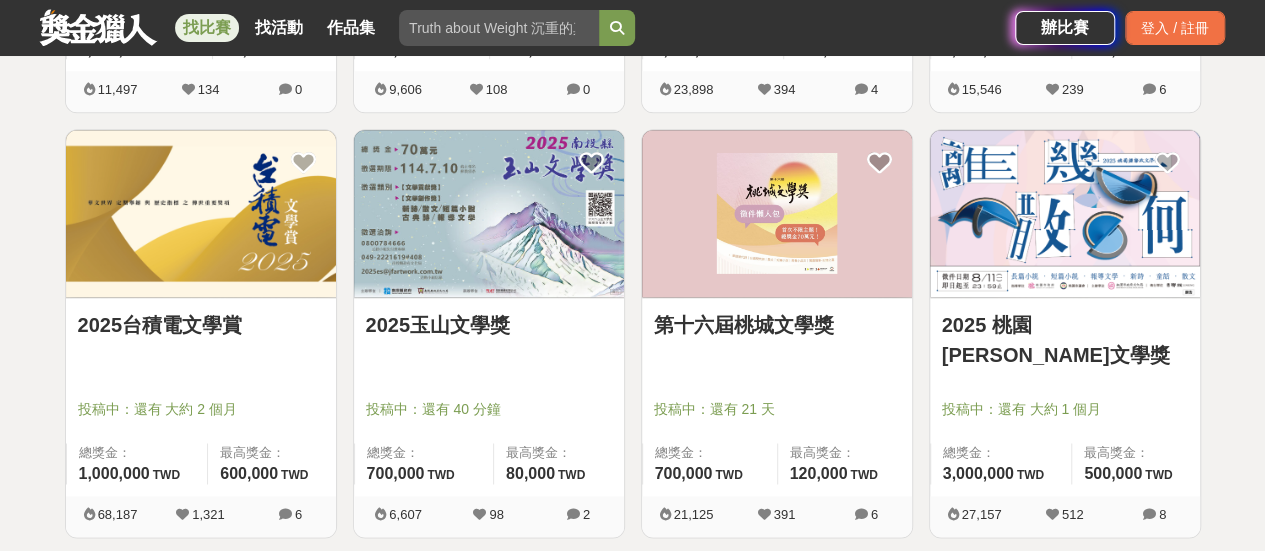 click at bounding box center (777, 213) 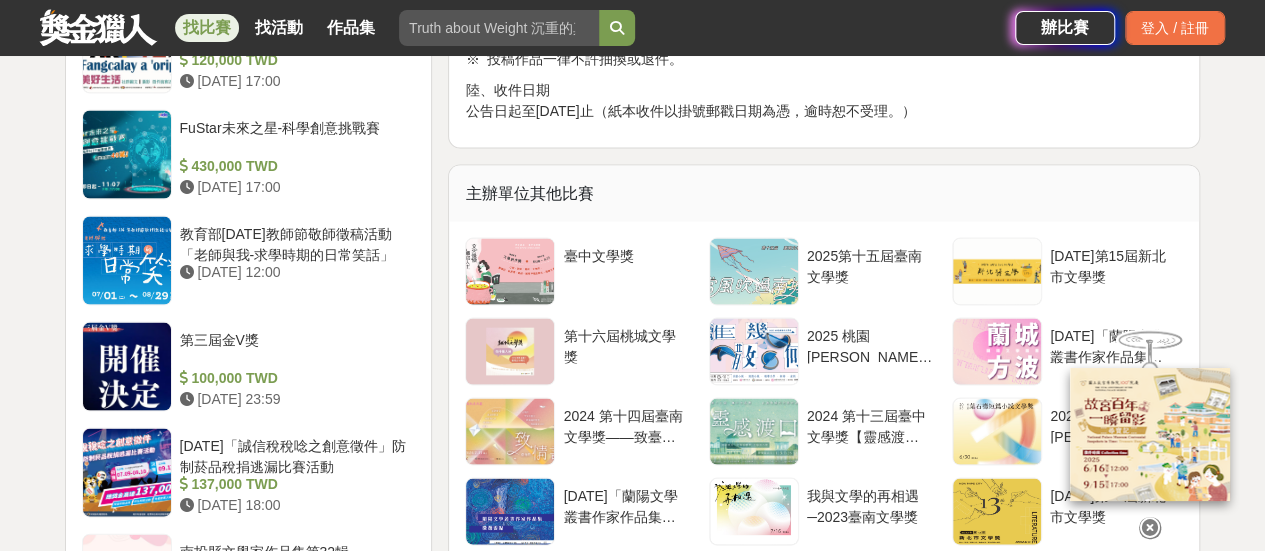 scroll, scrollTop: 1897, scrollLeft: 0, axis: vertical 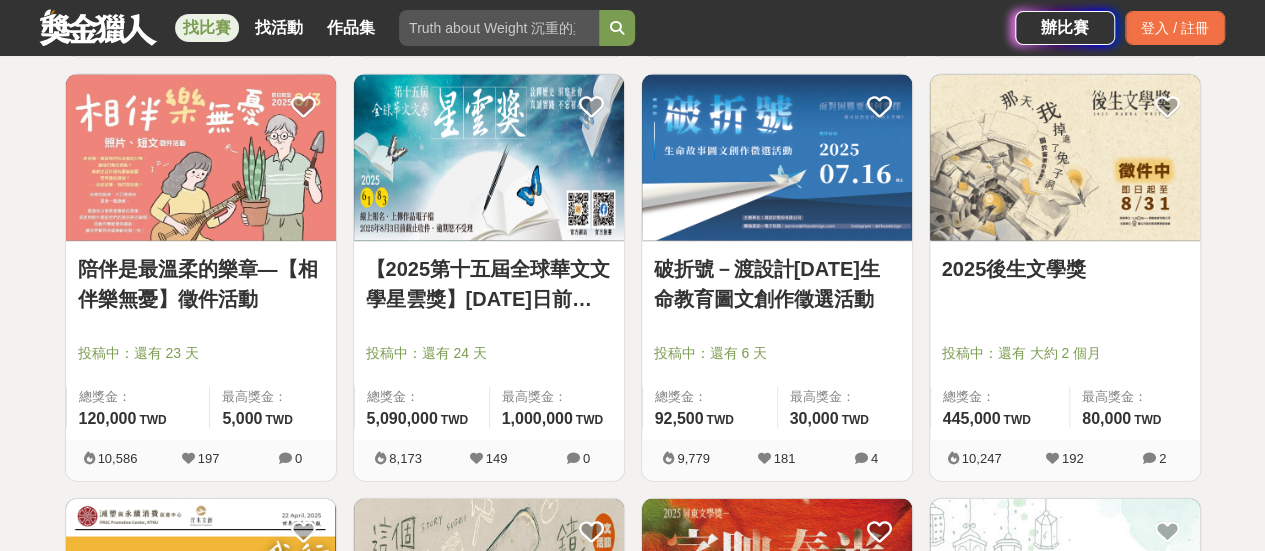 click at bounding box center (489, 158) 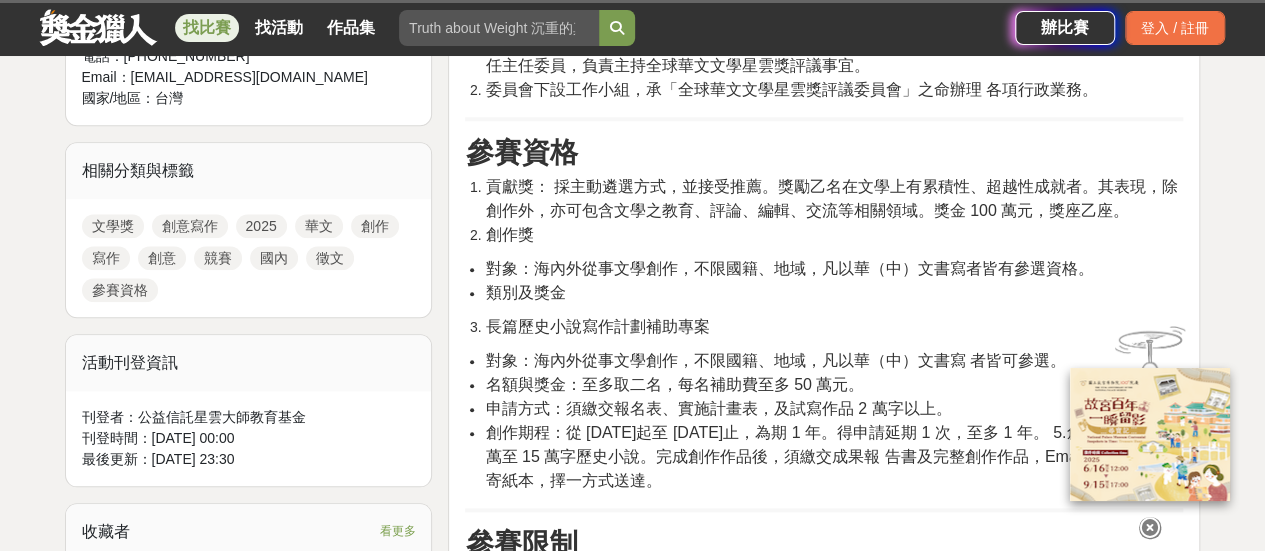 scroll, scrollTop: 894, scrollLeft: 0, axis: vertical 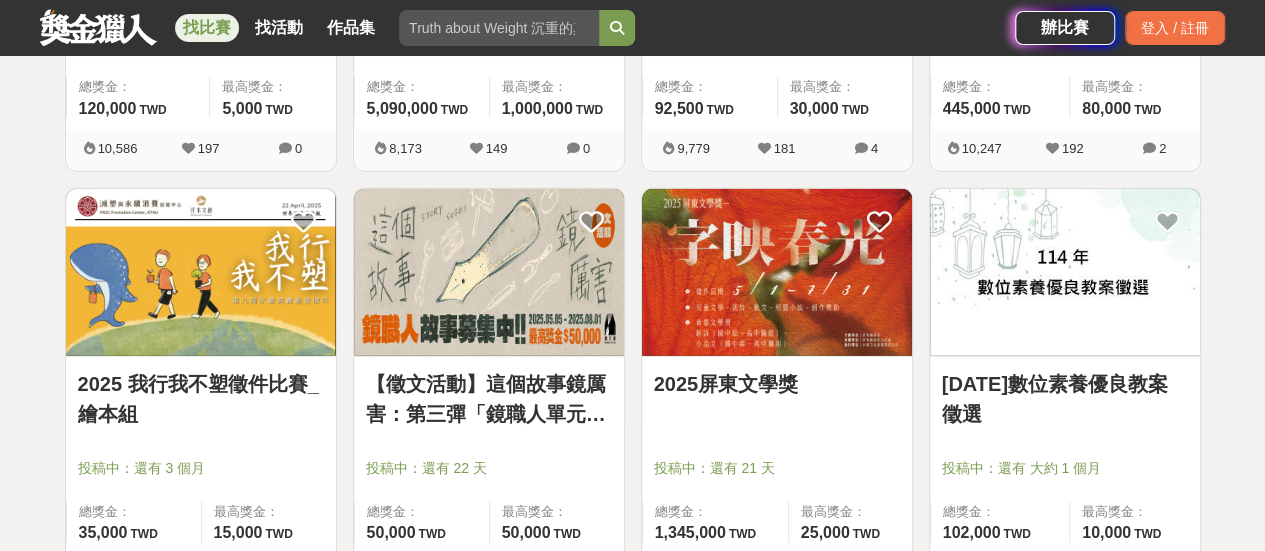click at bounding box center (499, 28) 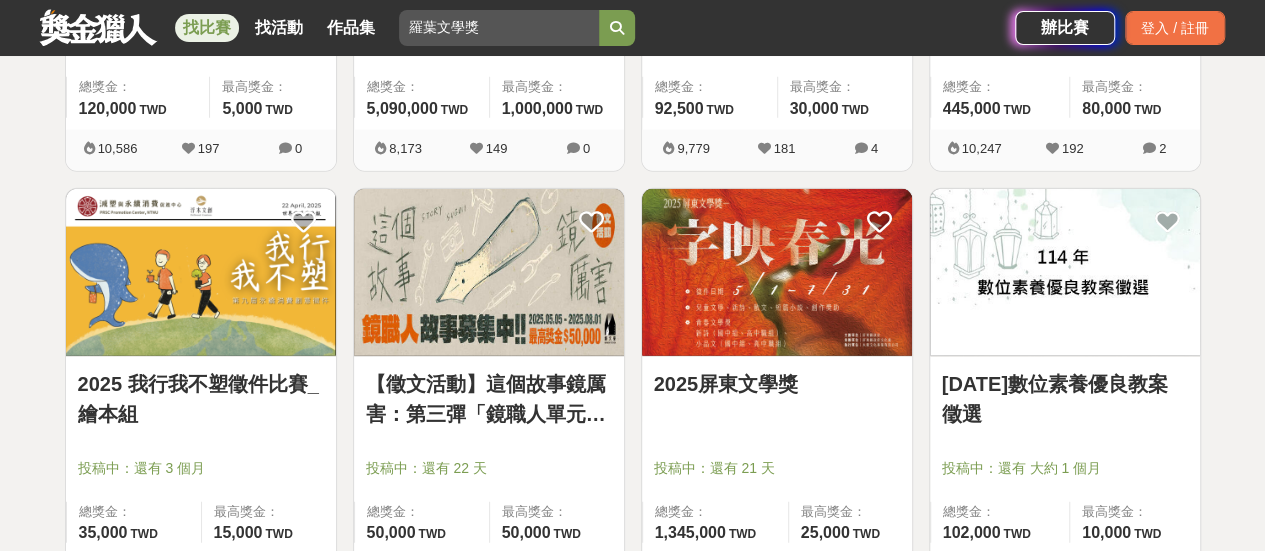 type on "羅葉文學獎" 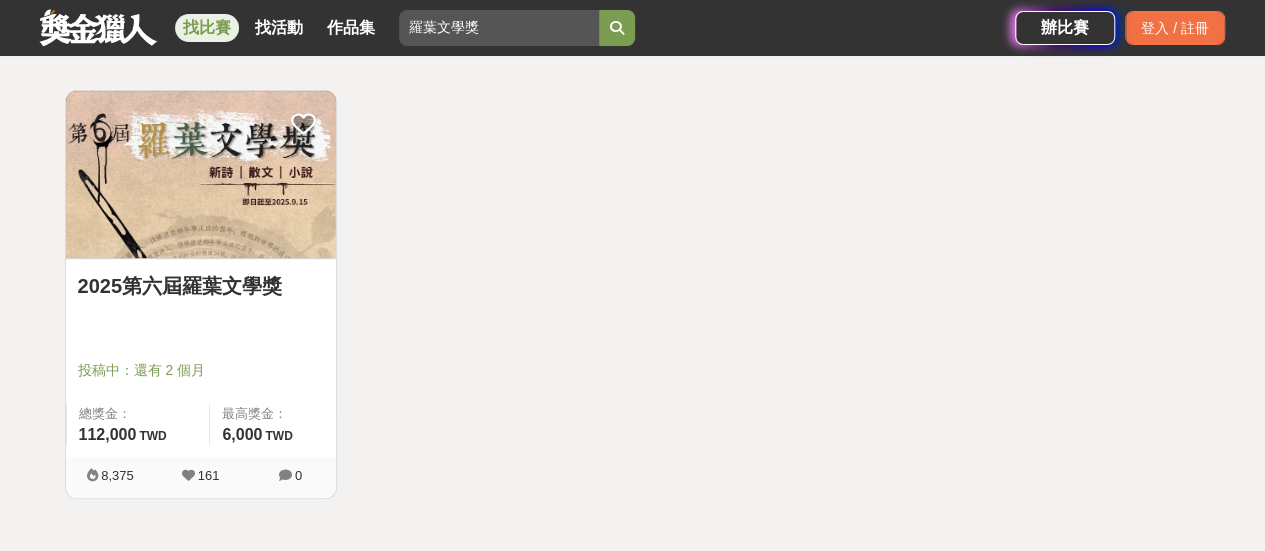 scroll, scrollTop: 346, scrollLeft: 0, axis: vertical 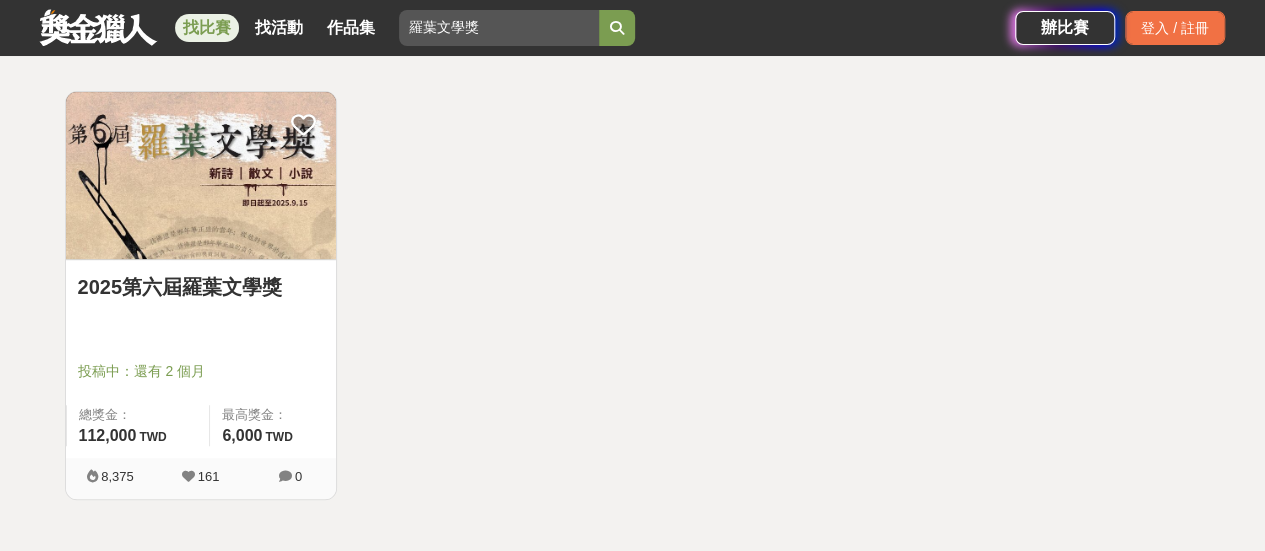 click on "2025第六屆羅葉文學獎 投稿中：還有 2 個月 總獎金： 112,000 112,000 TWD 最高獎金： 6,000 TWD" at bounding box center (201, 359) 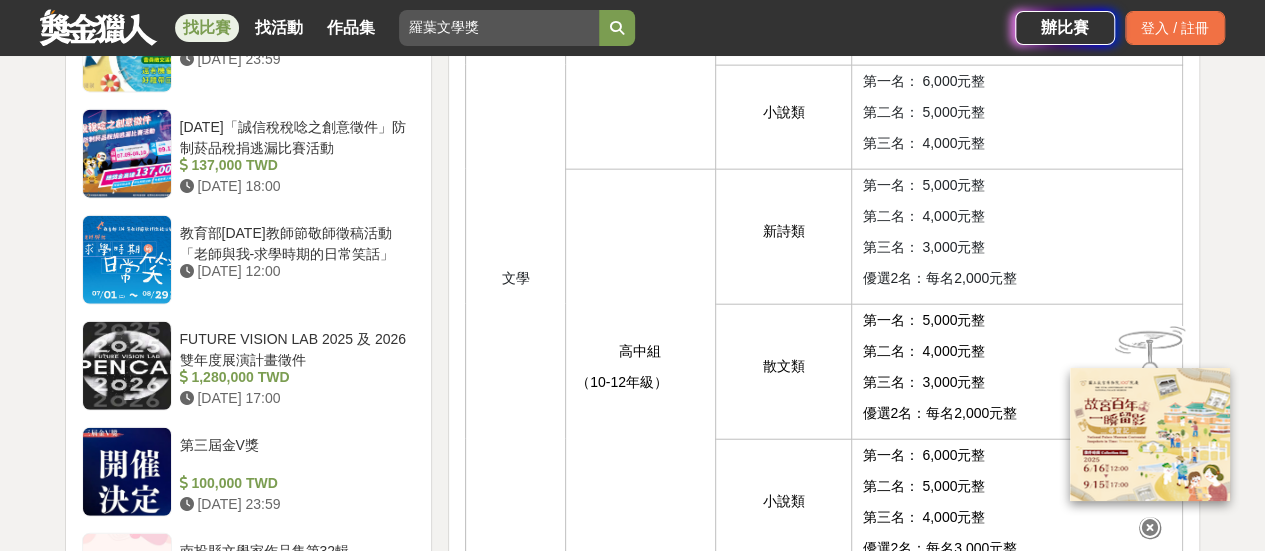 scroll, scrollTop: 2327, scrollLeft: 0, axis: vertical 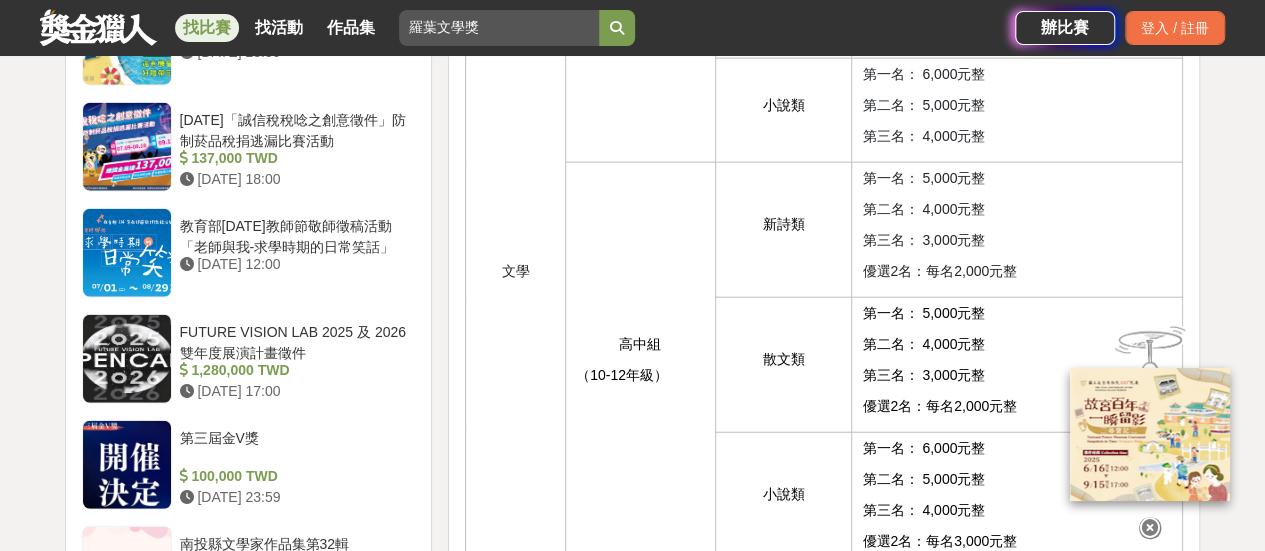 click on "高中組 （10-12年級）" at bounding box center [640, 364] 